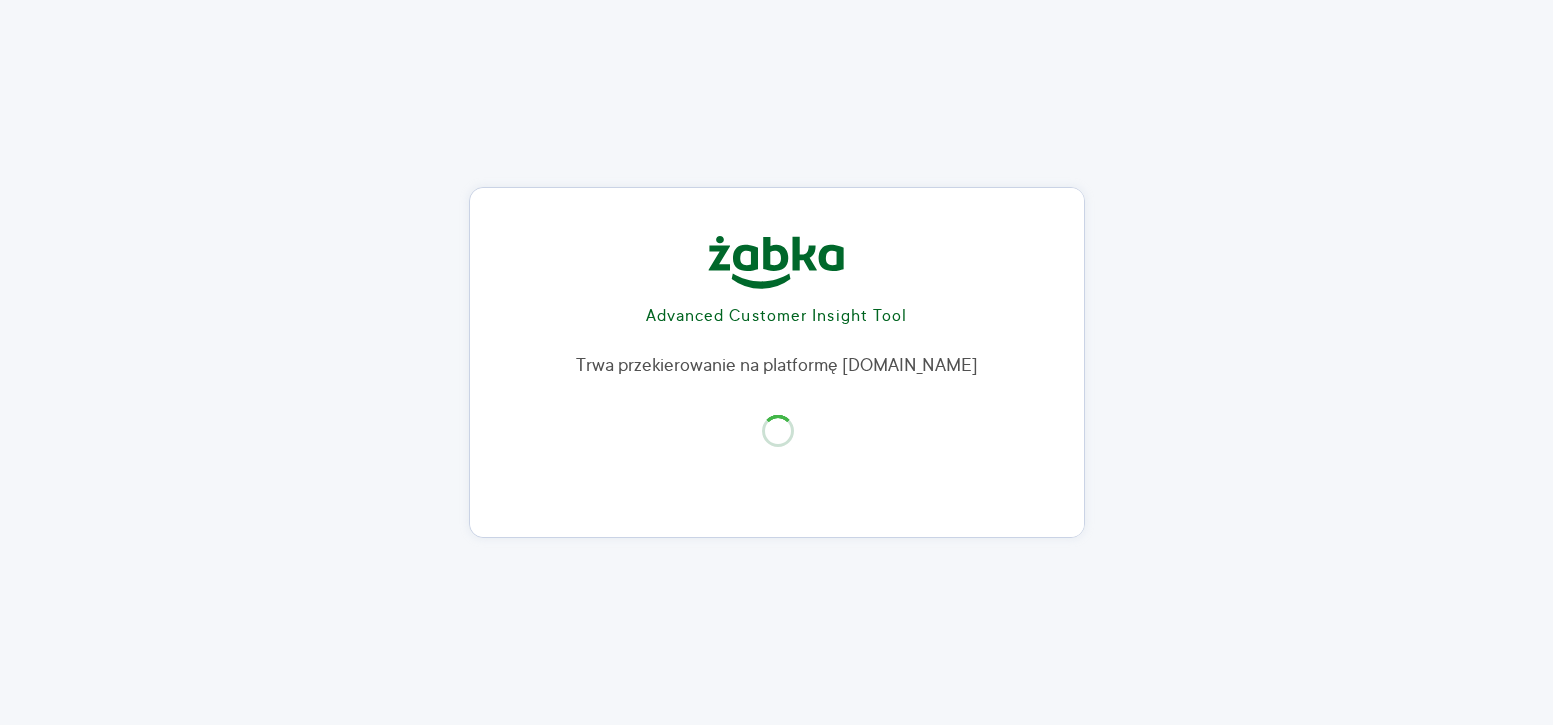 scroll, scrollTop: 0, scrollLeft: 0, axis: both 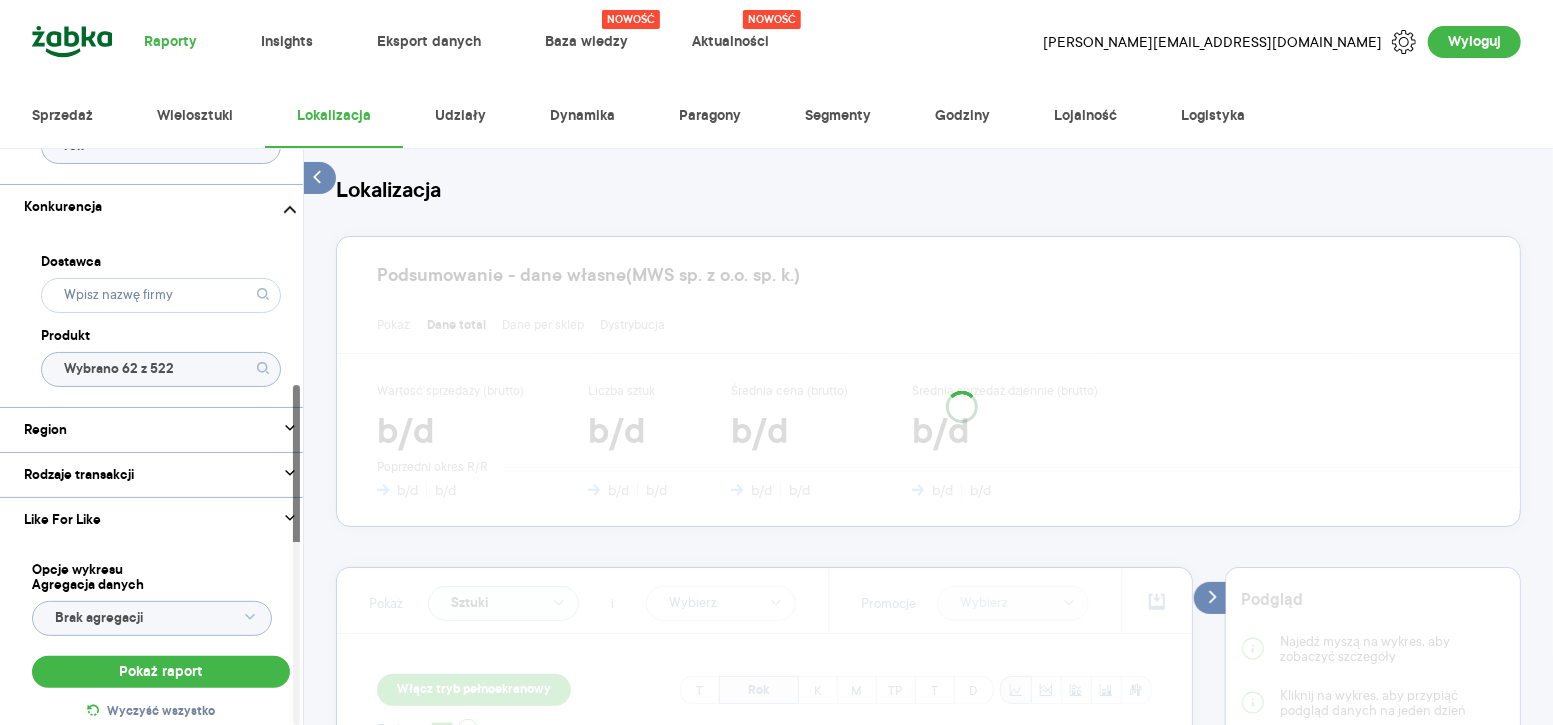 click on "Wybrano 62 z 522" 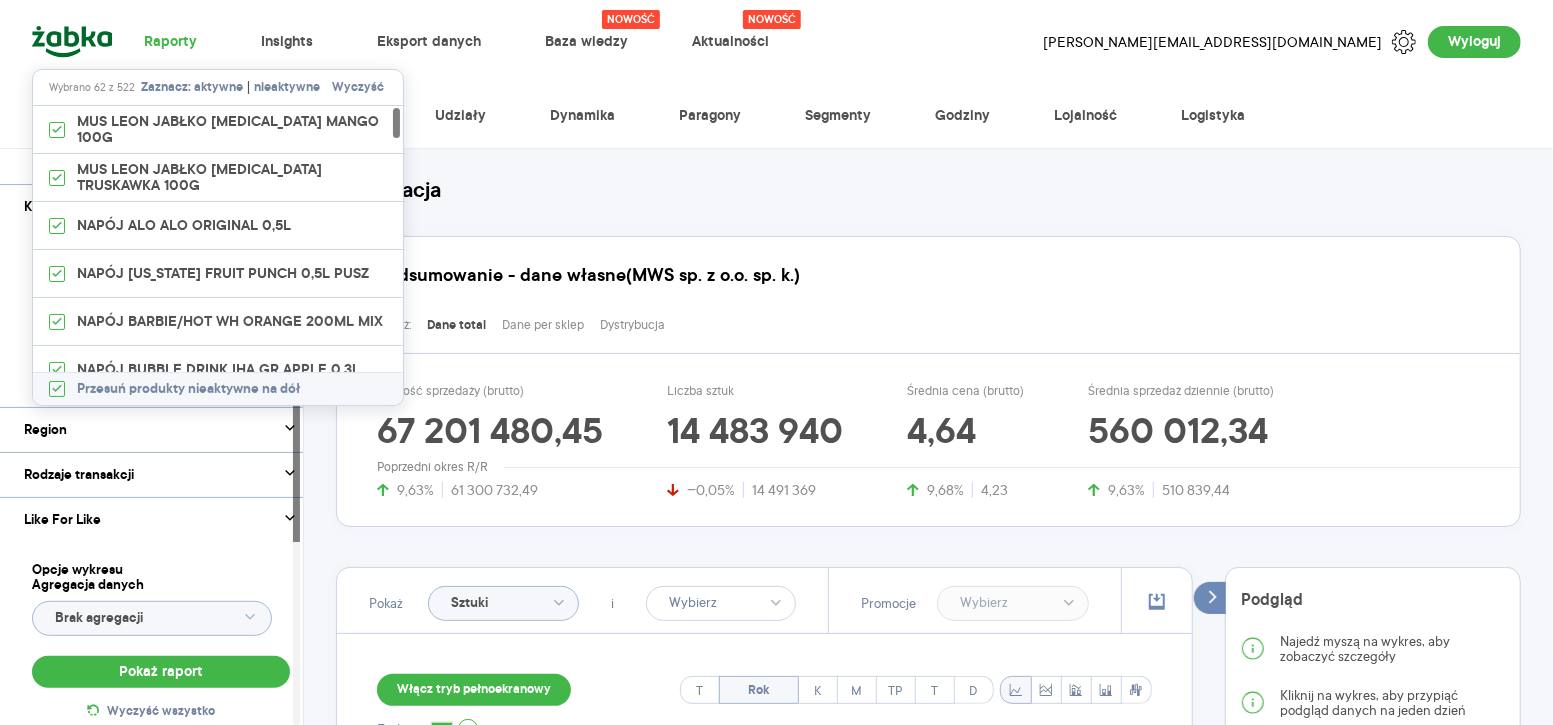 click on "Podsumowanie - dane własne  (MWS sp. z o.o. sp. k.) Pokaż: Dane total Dane per sklep Dystrybucja Wartość sprzedaży (brutto) 67 201 480,45 9,63% 61 300 732,49 Liczba sztuk 14 483 940 −0,05% 14 491 369 Średnia cena (brutto) 4,64 9,68% 4,23 Średnia sprzedaż dziennie (brutto) 560 012,34 9,63% 510 839,44 Poprzedni okres R/R" at bounding box center [928, 371] 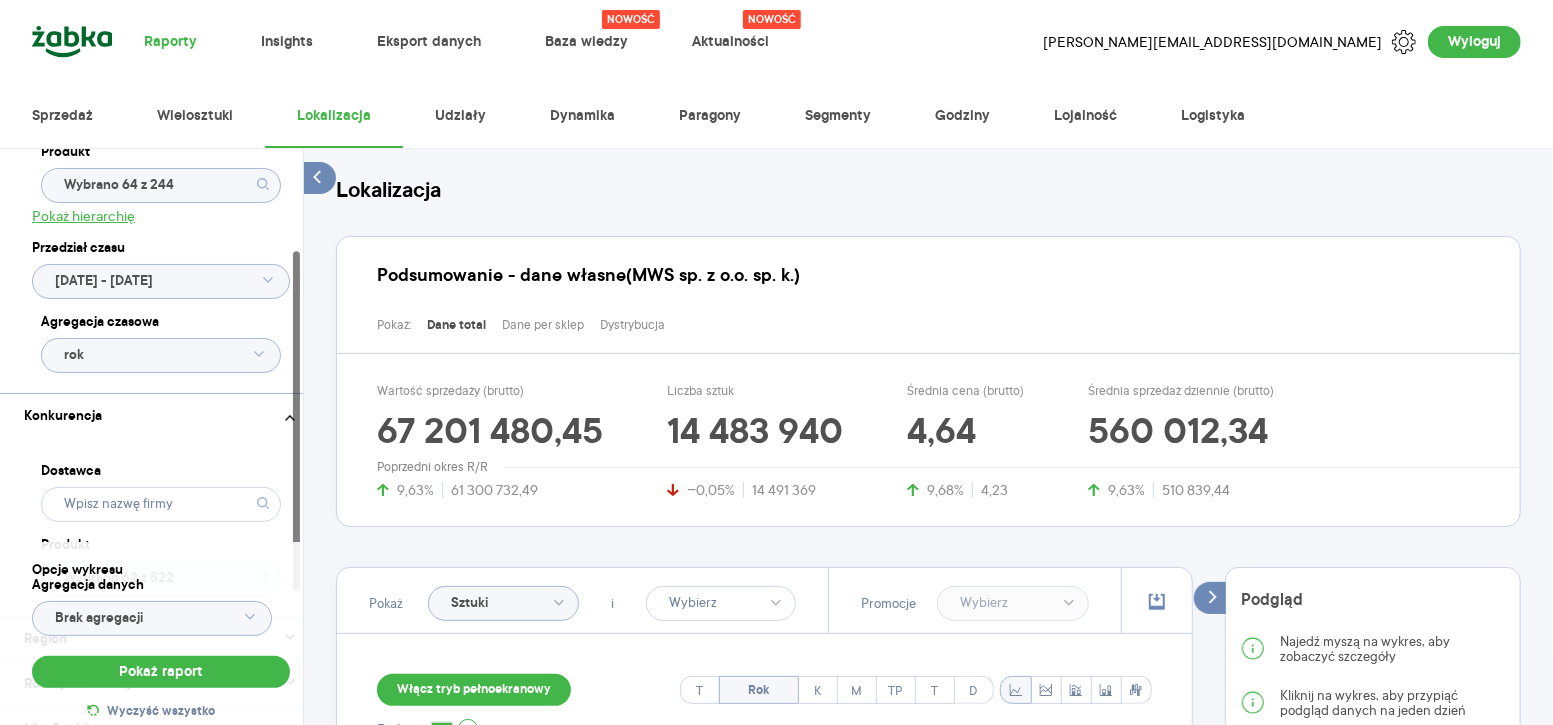 scroll, scrollTop: 0, scrollLeft: 0, axis: both 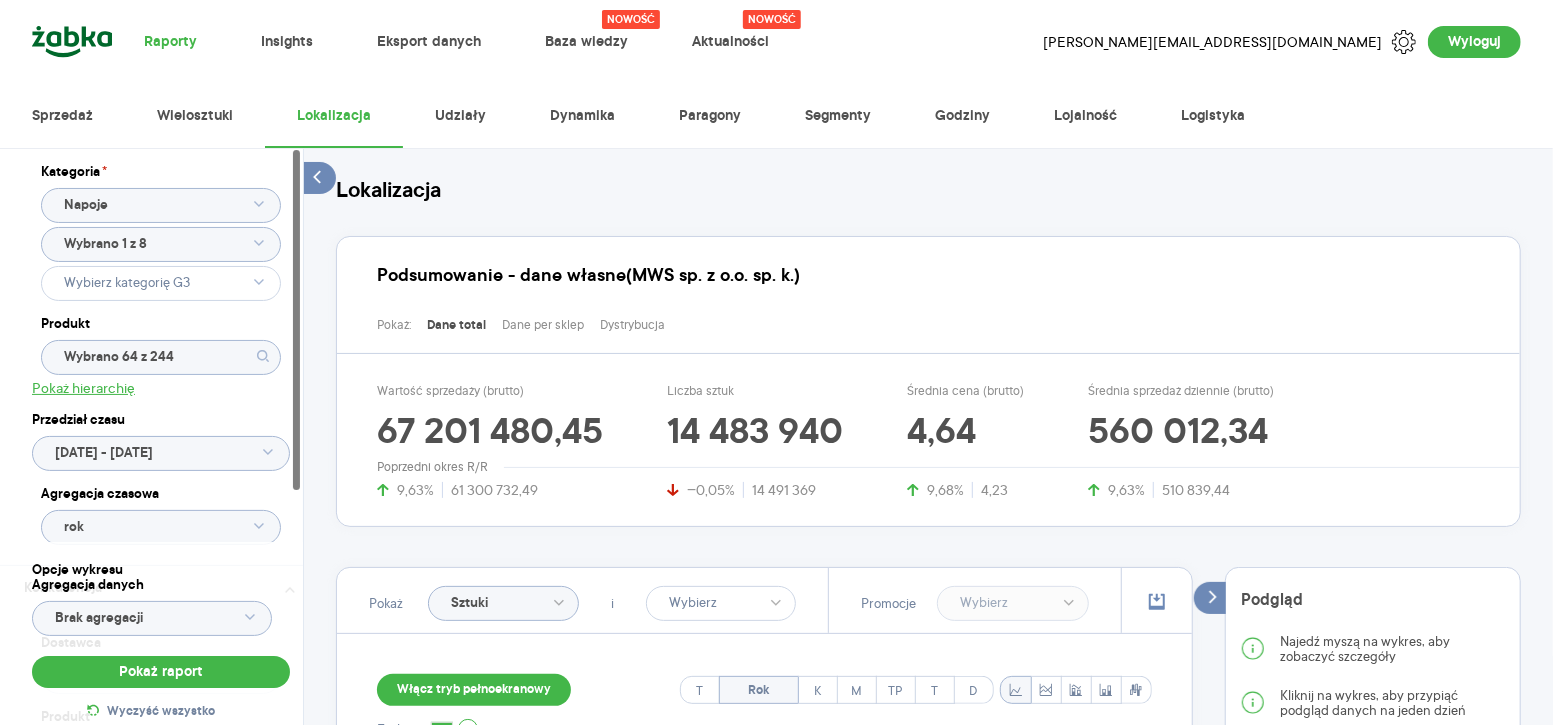 click on "Wybrano 64 z 244" 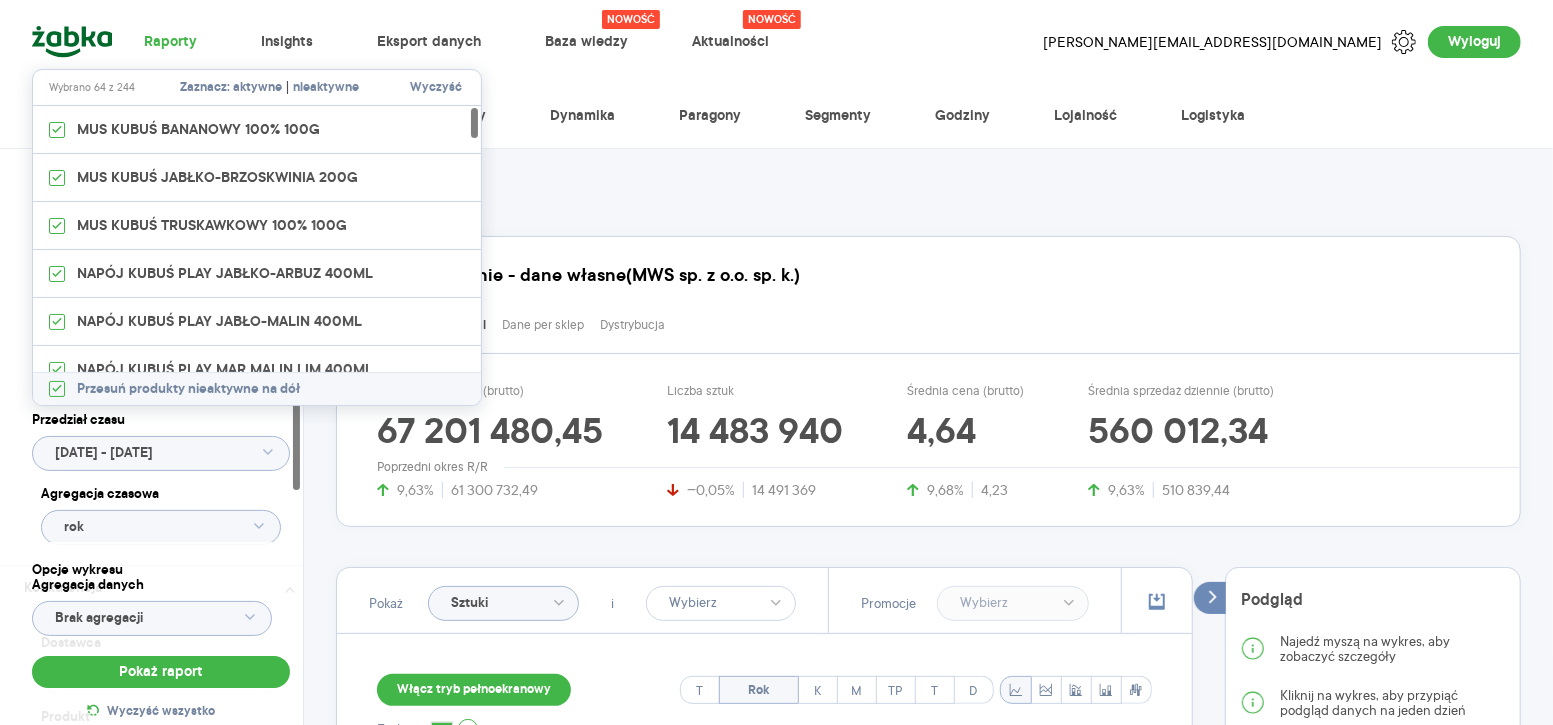 click on "Wyczyść" at bounding box center (436, 88) 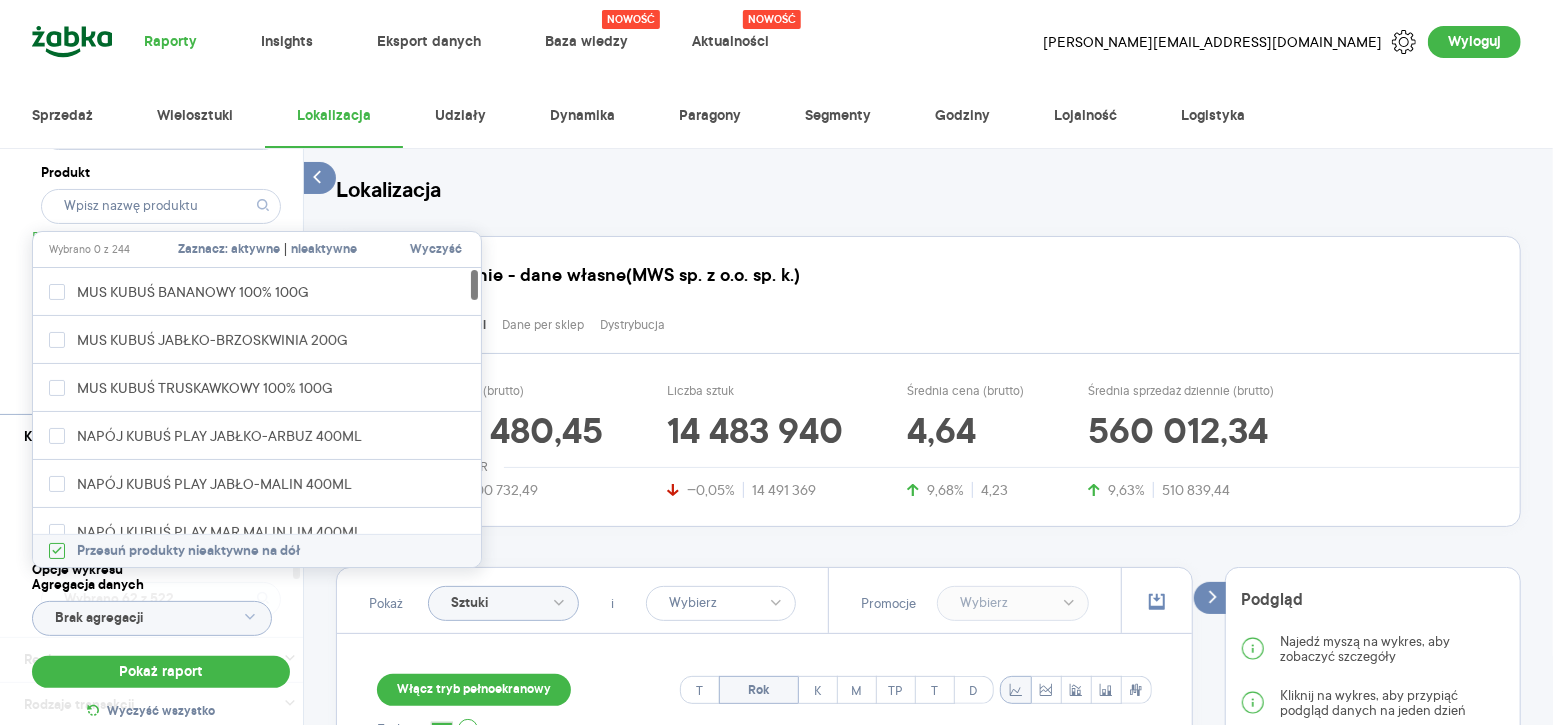scroll, scrollTop: 152, scrollLeft: 0, axis: vertical 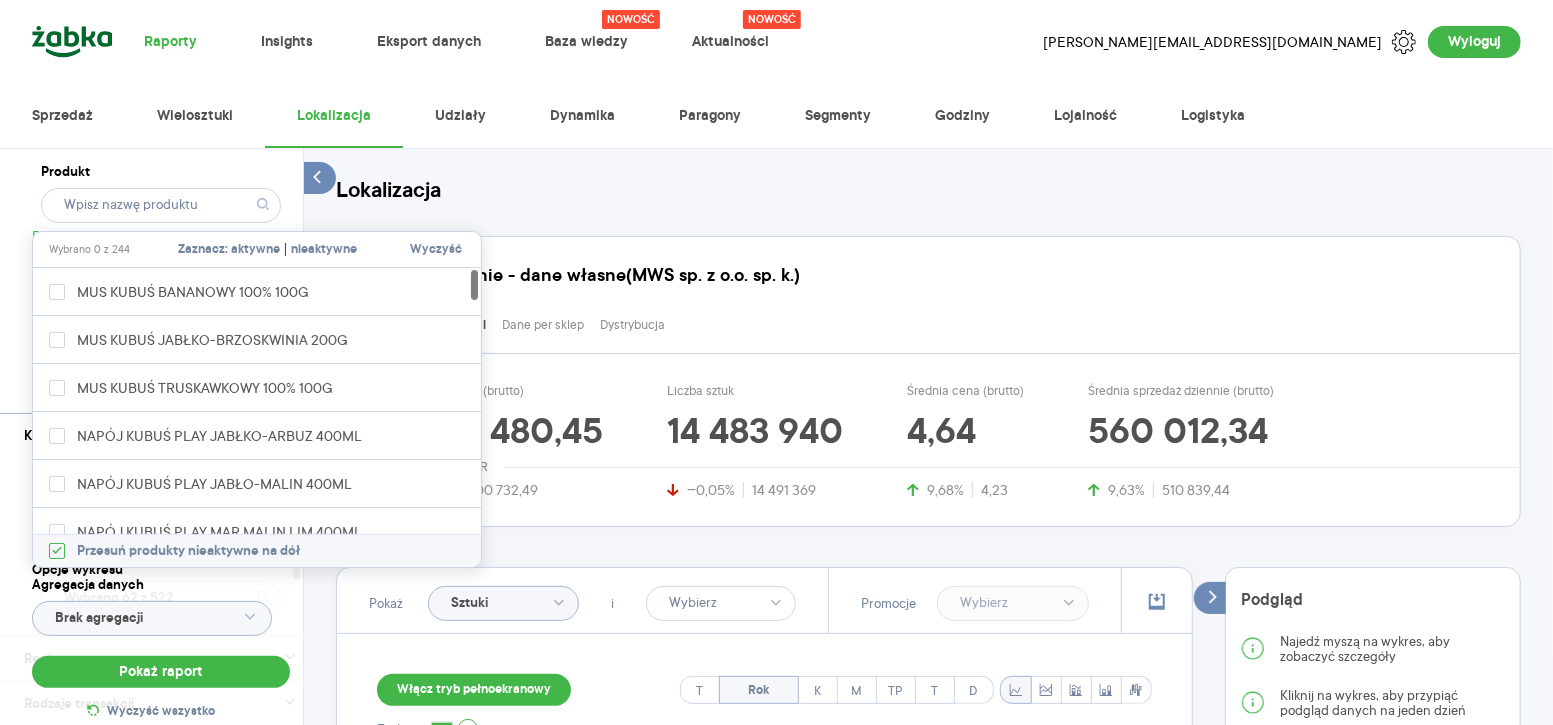 click on "Kategoria * Napoje Wybrano 1 z 8 Produkt Pokaż hierarchię Przedział czasu [DATE] - [DATE] Agregacja czasowa rok" at bounding box center (161, 205) 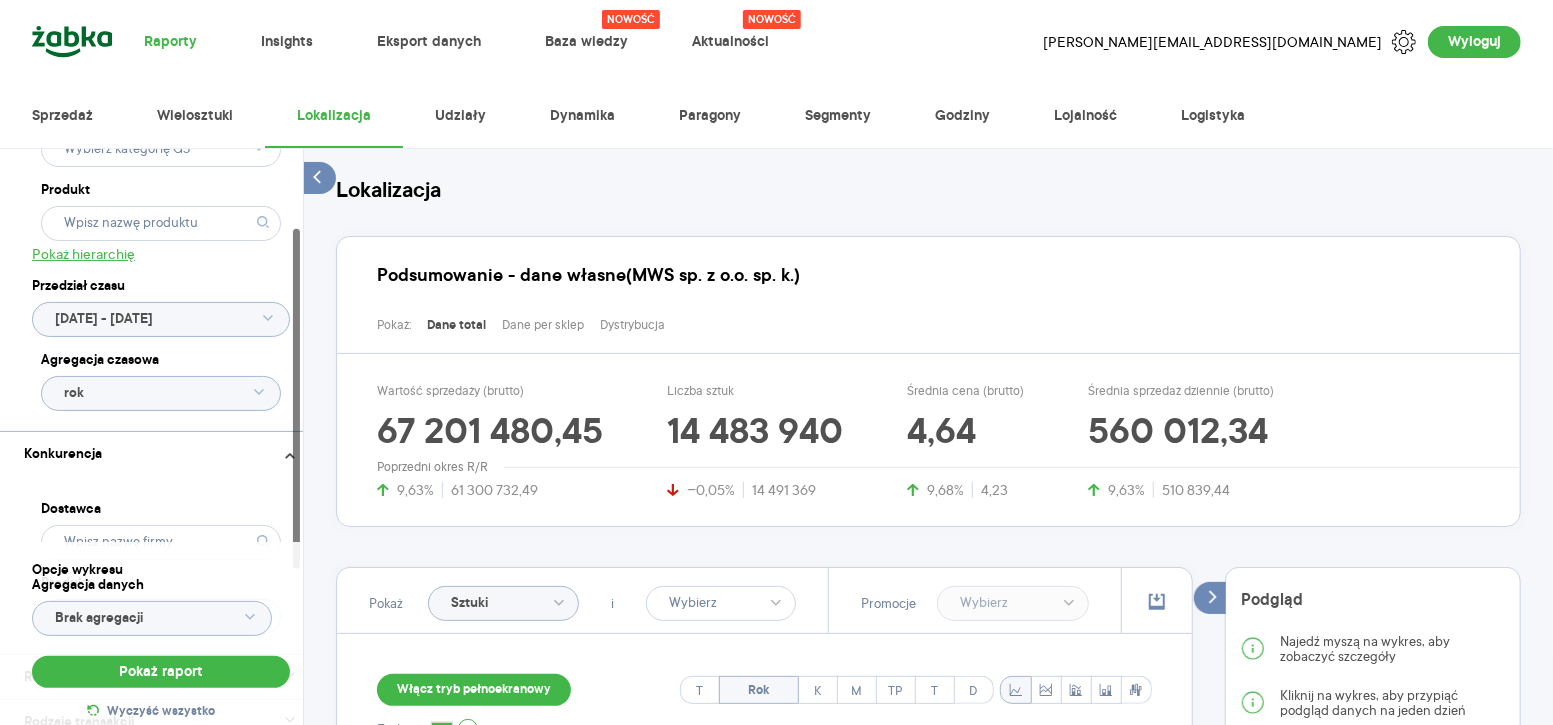 scroll, scrollTop: 135, scrollLeft: 0, axis: vertical 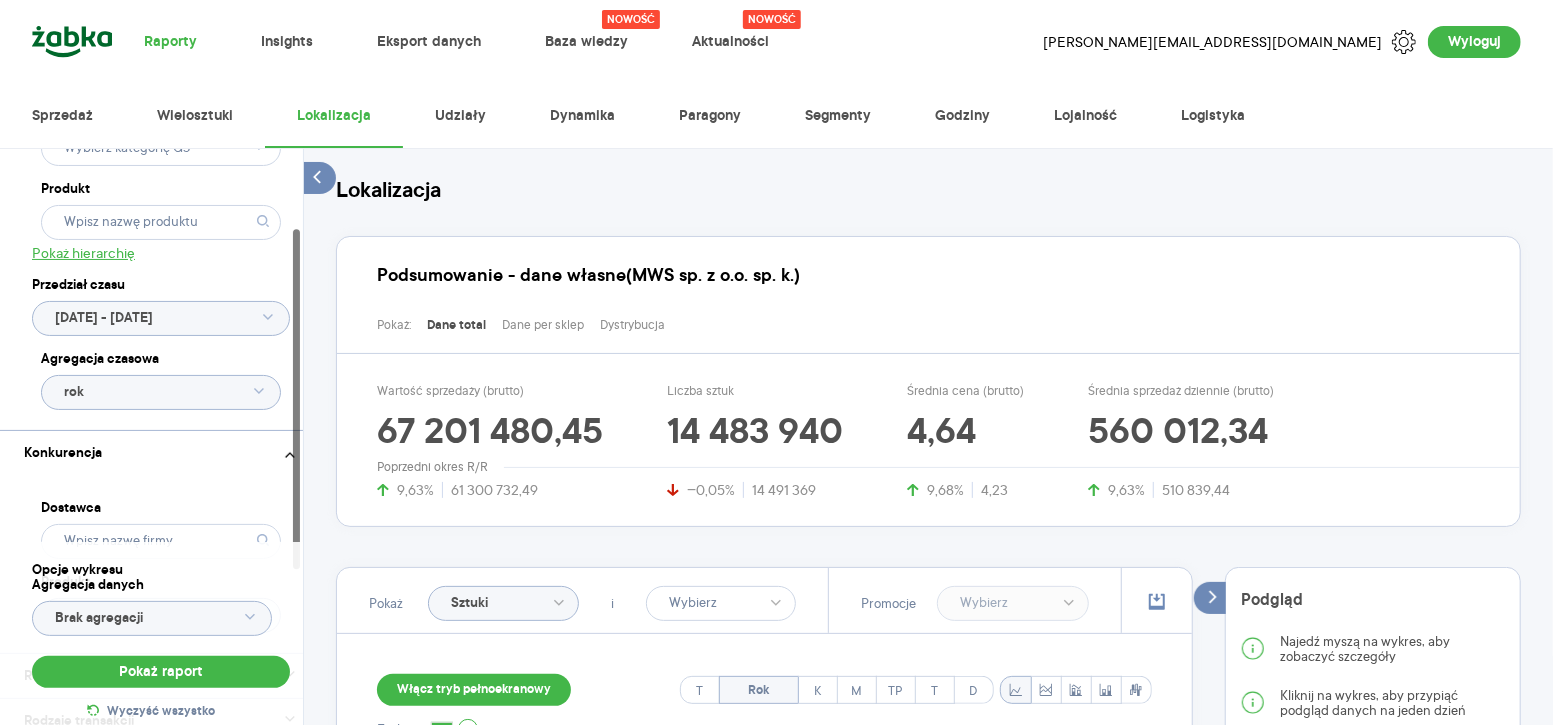 click on "Raporty Insights Eksport danych Nowość Baza wiedzy Nowość Aktualności [PERSON_NAME][EMAIL_ADDRESS][DOMAIN_NAME] Wyloguj Sprzedaż Wielosztuki Lokalizacja Udziały Dynamika Paragony Segmenty Godziny Lojalność Logistyka Kategoria * Napoje Wybrano 1 z 8 Produkt Pokaż hierarchię Przedział czasu [DATE] - [DATE] Agregacja czasowa rok Konkurencja Dostawca Produkt Wybrano 62 z 522 Region Rodzaje transakcji Wszystkie Like For Like Uwzględnij LFL Opcje wykresu Agregacja danych Brak agregacji Pokaż raport Wyczyść wszystko Lokalizacja Podsumowanie - dane własne  (MWS sp. z o.o. sp. k.) Pokaż: Dane total Dane per sklep Dystrybucja Wartość sprzedaży (brutto) 67 201 480,45 9,63% 61 300 732,49 Liczba sztuk 14 483 940 −0,05% 14 491 369 Średnia cena (brutto) 4,64 9,68% 4,23 Średnia sprzedaż dziennie (brutto) 560 012,34 9,63% 510 839,44 Poprzedni okres R/R Pokaż Sztuki i Promocje Włącz tryb pełnoekranowy T Rok K M TP T D Etykiety [DATE] - [DATE] 0 20 707 41 415 62 122 82 830 103 537 124 245 144 952 Sztuki" at bounding box center (776, 362) 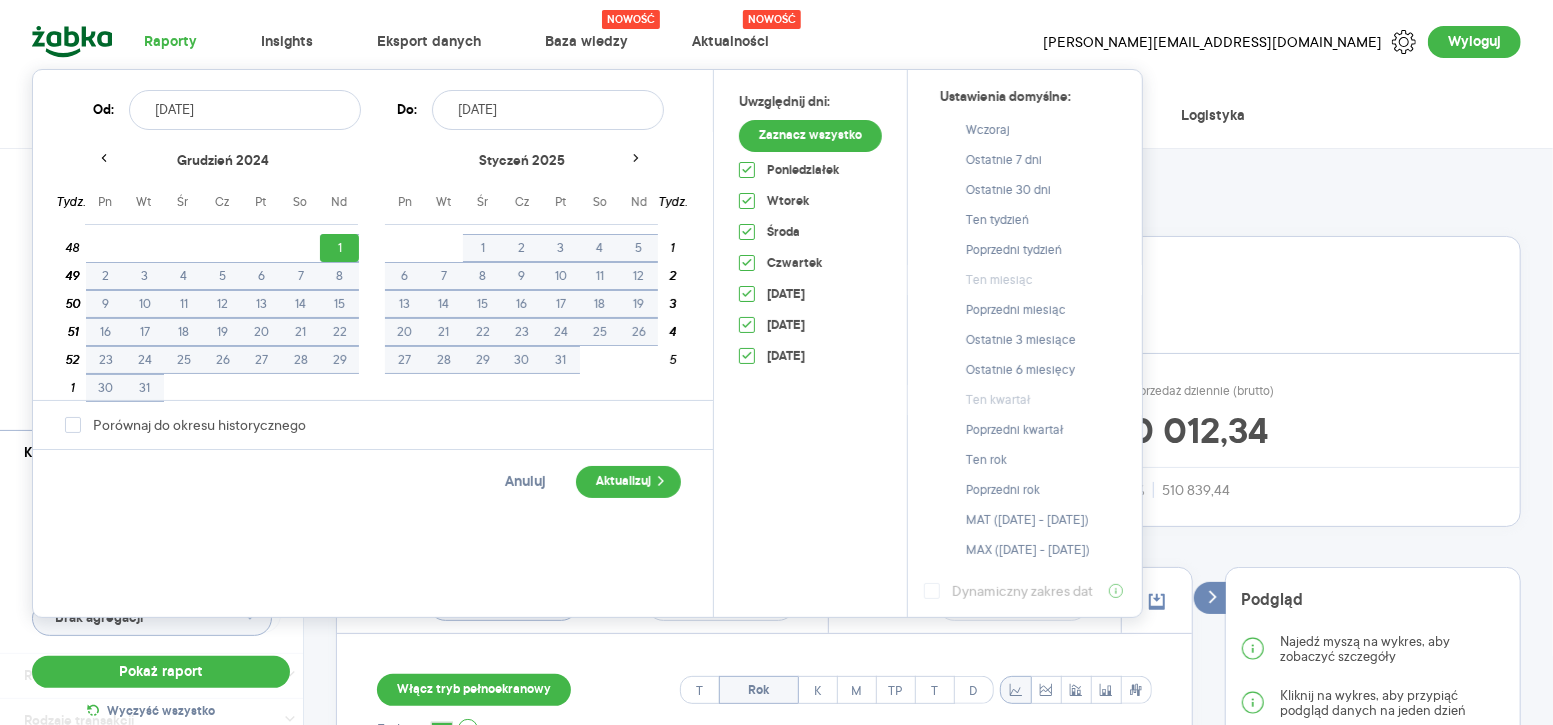 click on "[DATE]" at bounding box center (548, 110) 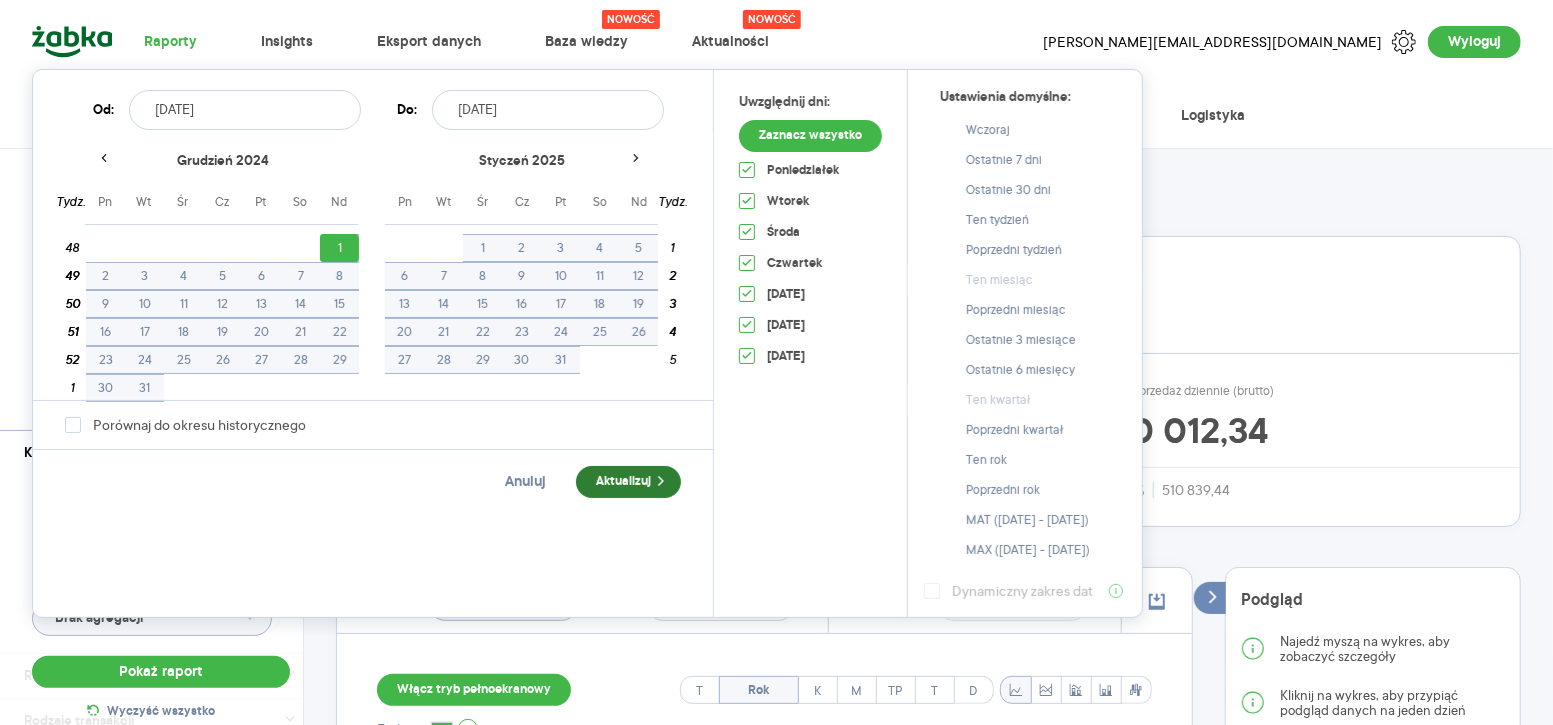 type on "[DATE]" 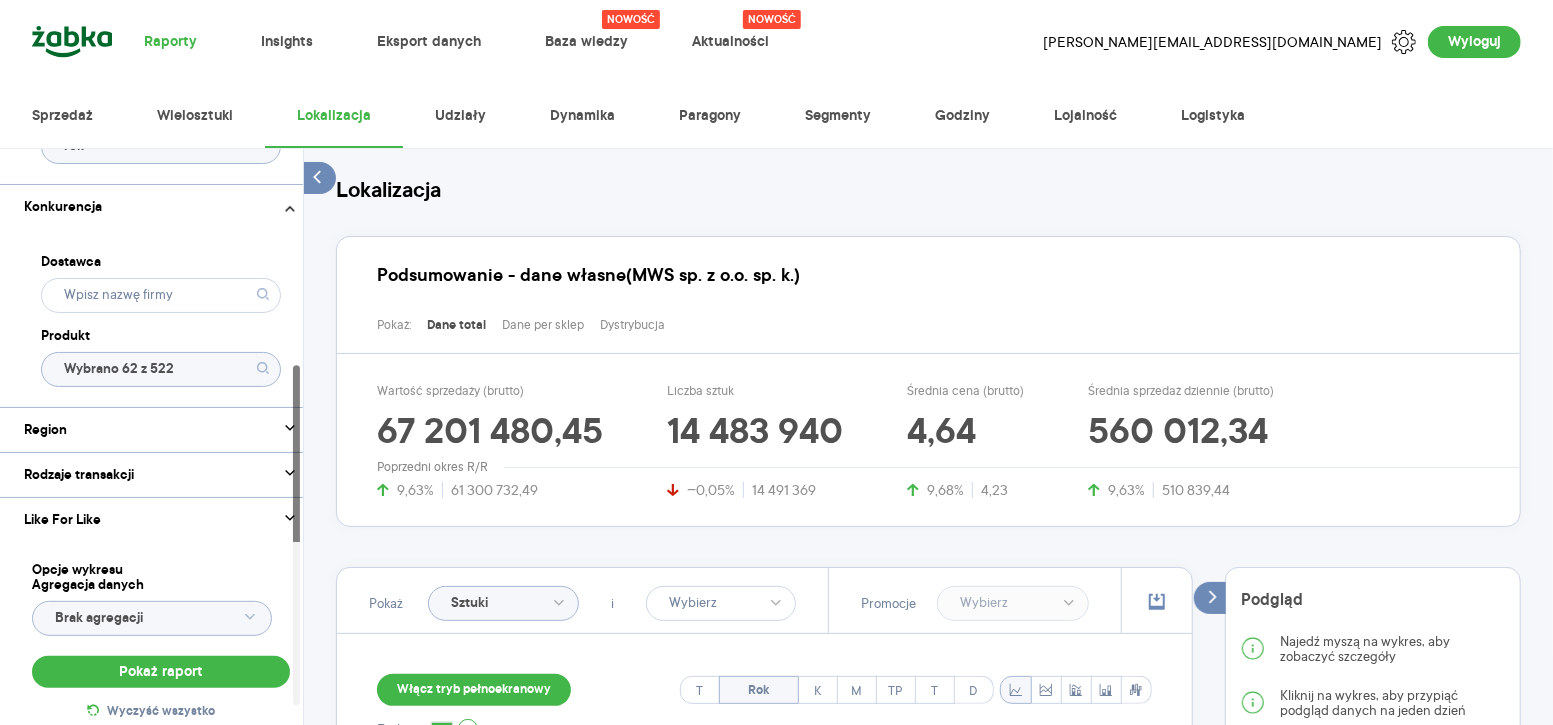 scroll, scrollTop: 386, scrollLeft: 0, axis: vertical 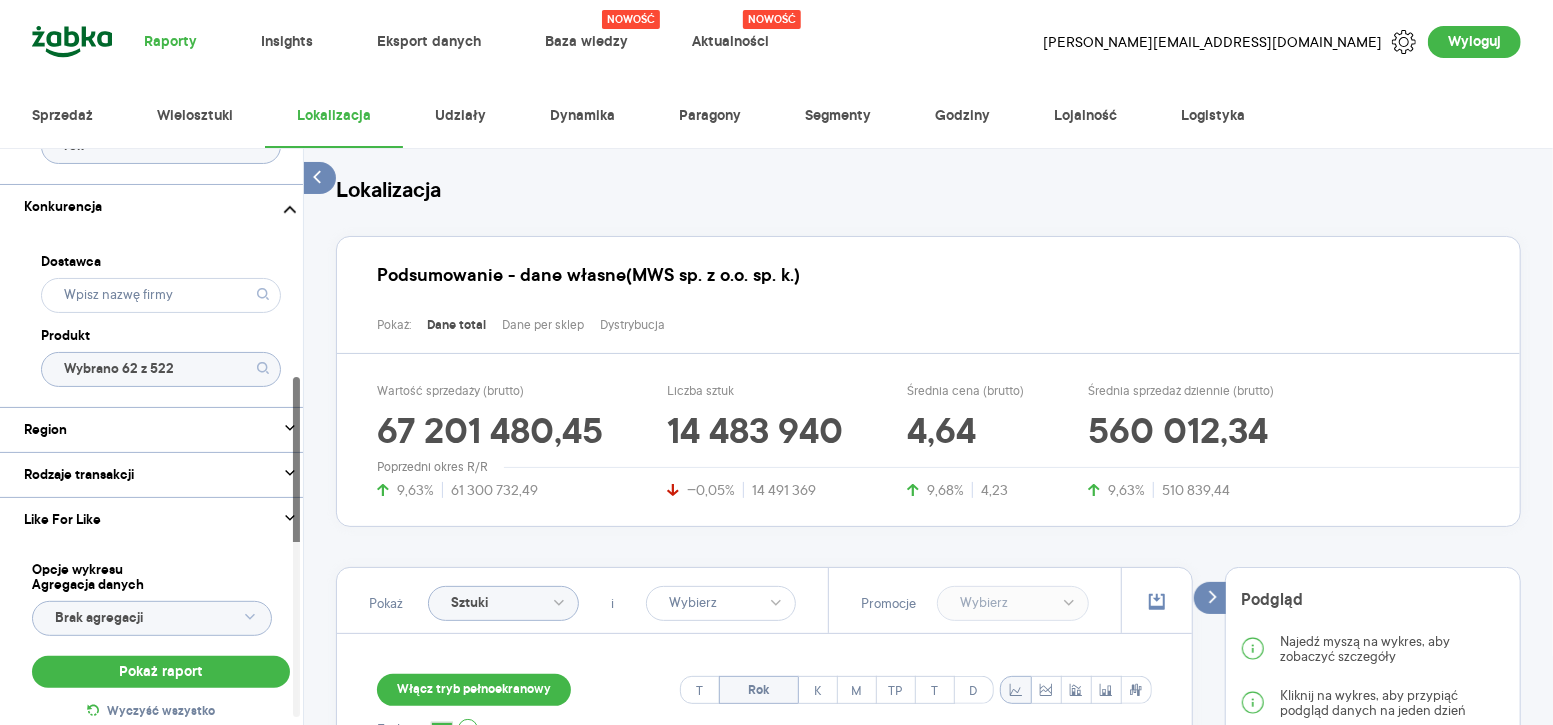 click on "Wybrano 62 z 522" 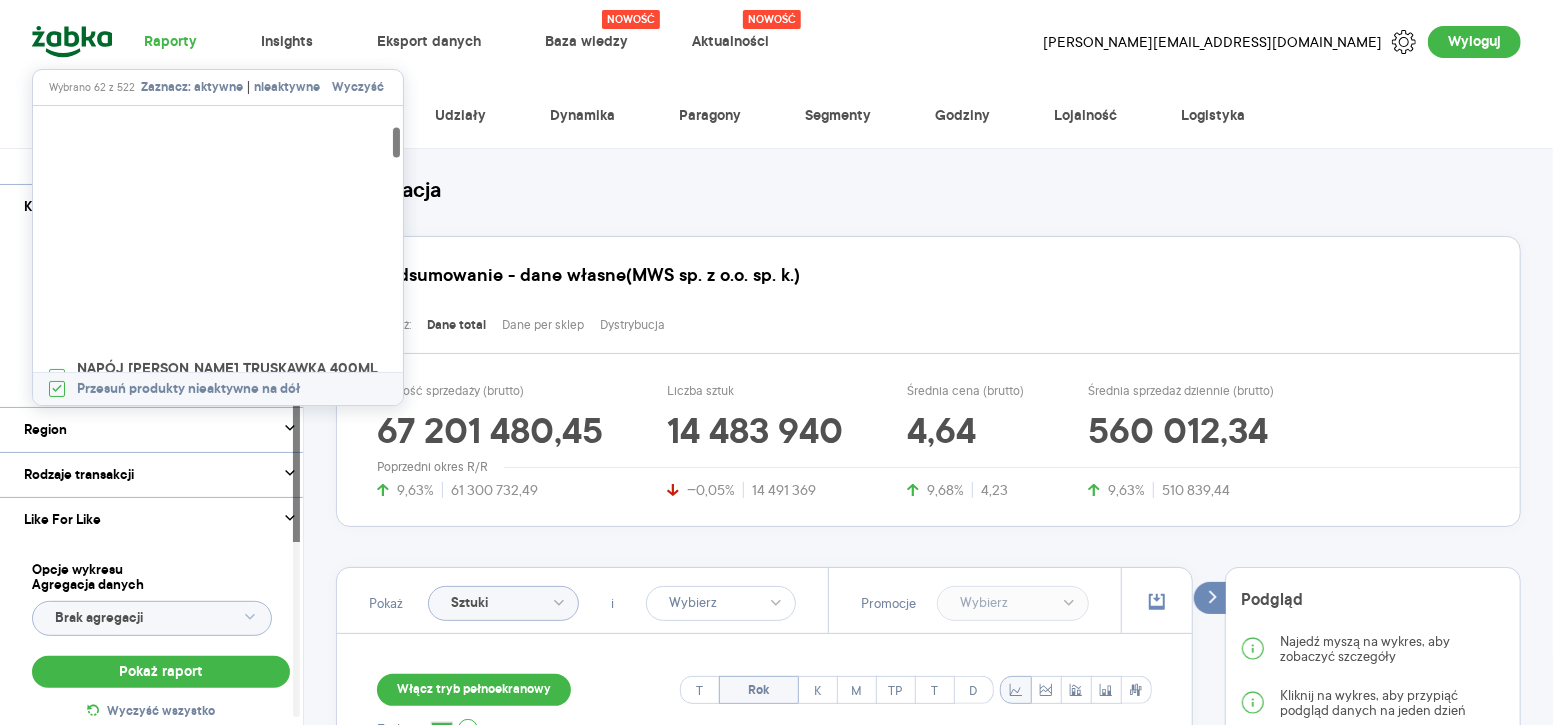 scroll, scrollTop: 1637, scrollLeft: 0, axis: vertical 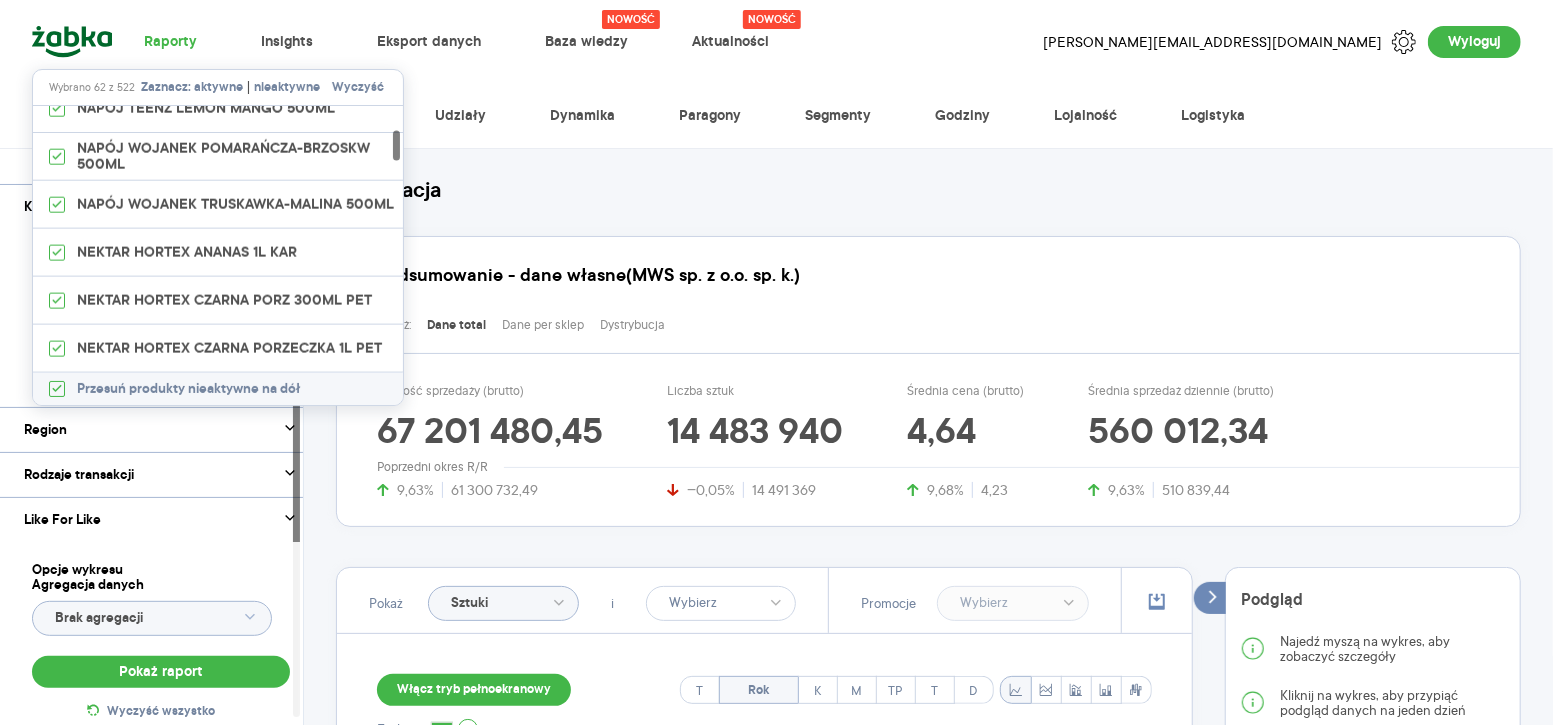 click on "aktywne" at bounding box center (218, 88) 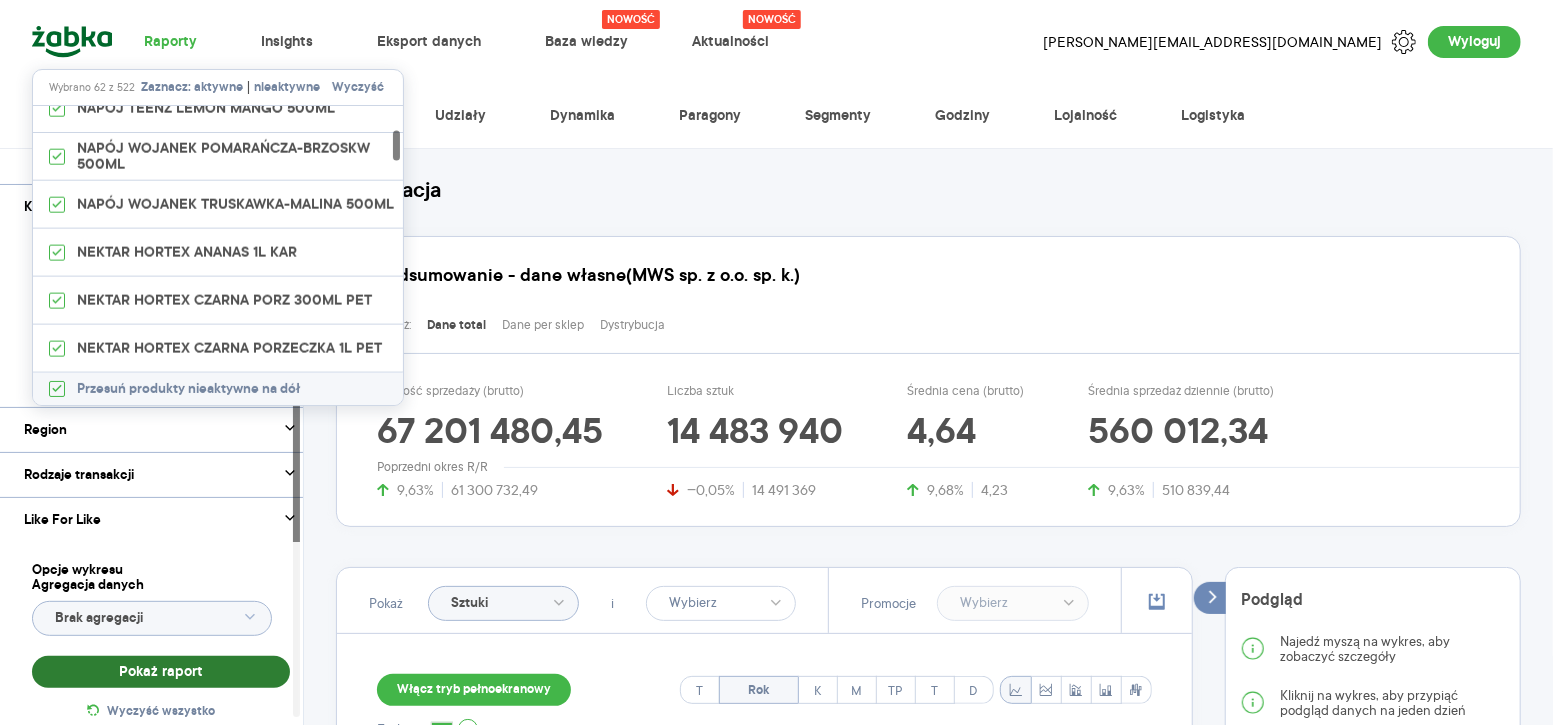 click on "Pokaż raport" at bounding box center (161, 672) 